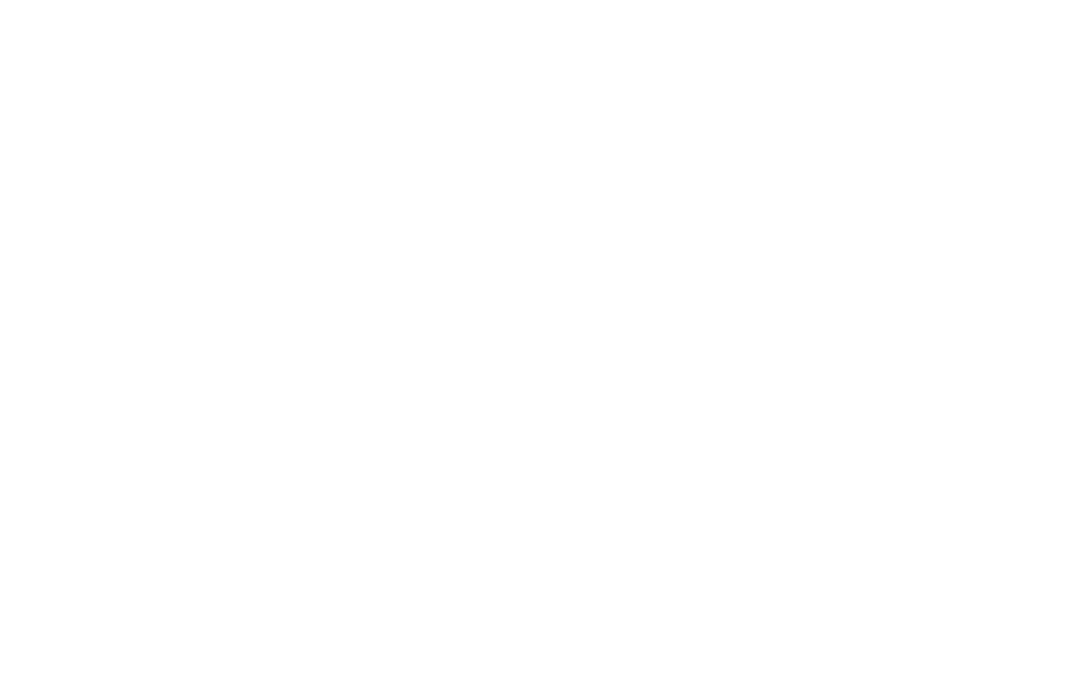 scroll, scrollTop: 0, scrollLeft: 0, axis: both 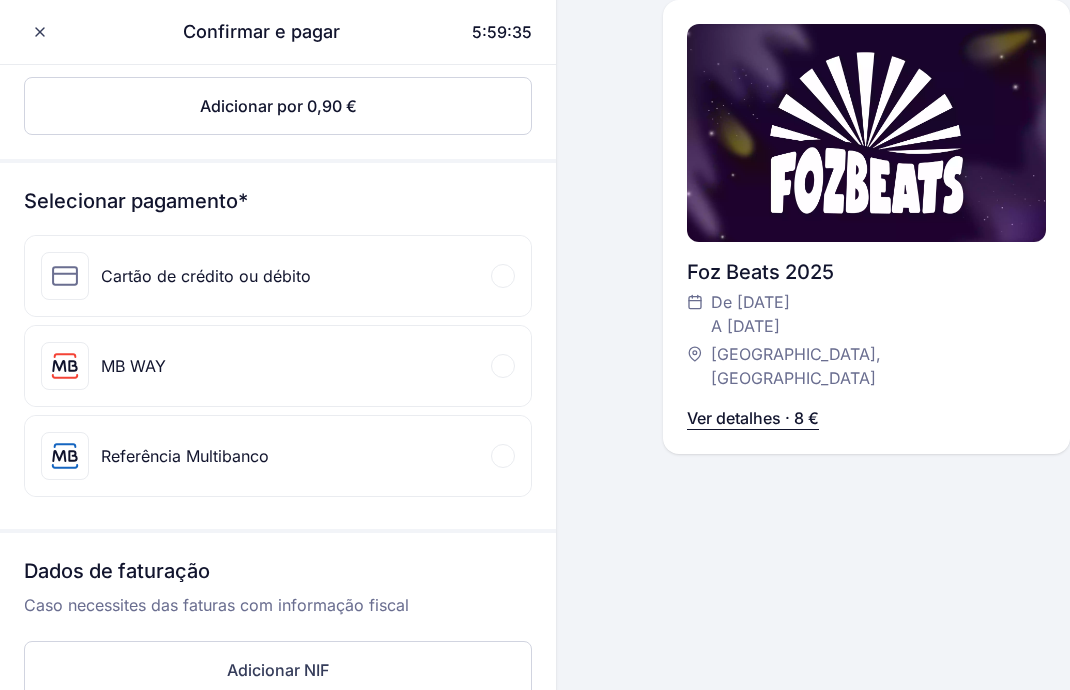 click on "Referência Multibanco" at bounding box center [185, 456] 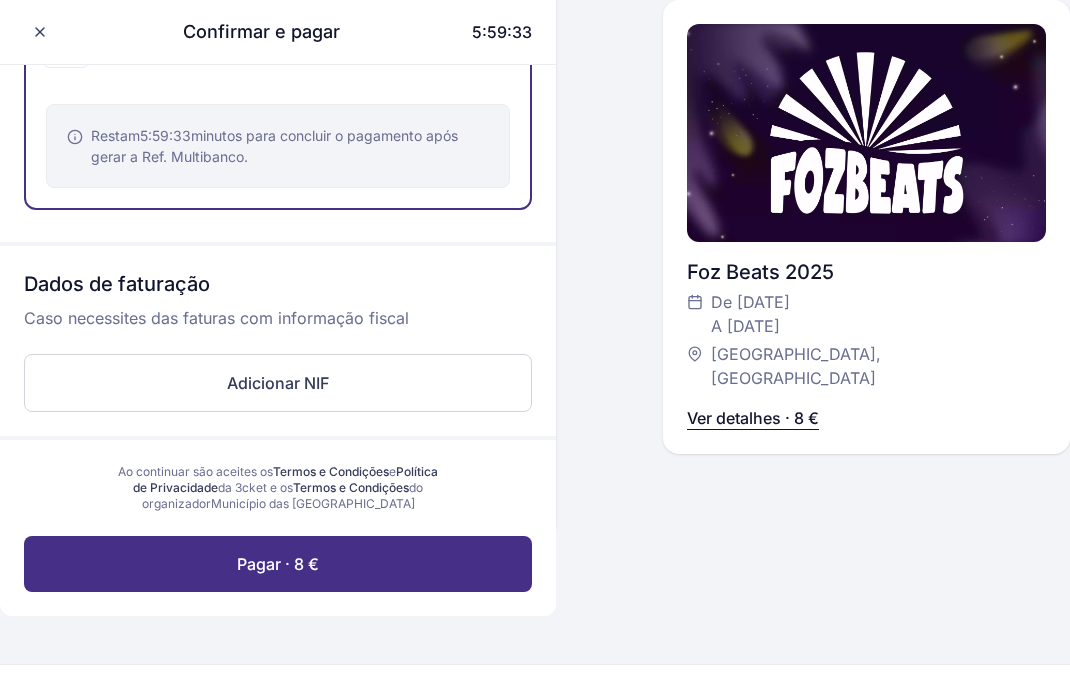 scroll, scrollTop: 822, scrollLeft: 0, axis: vertical 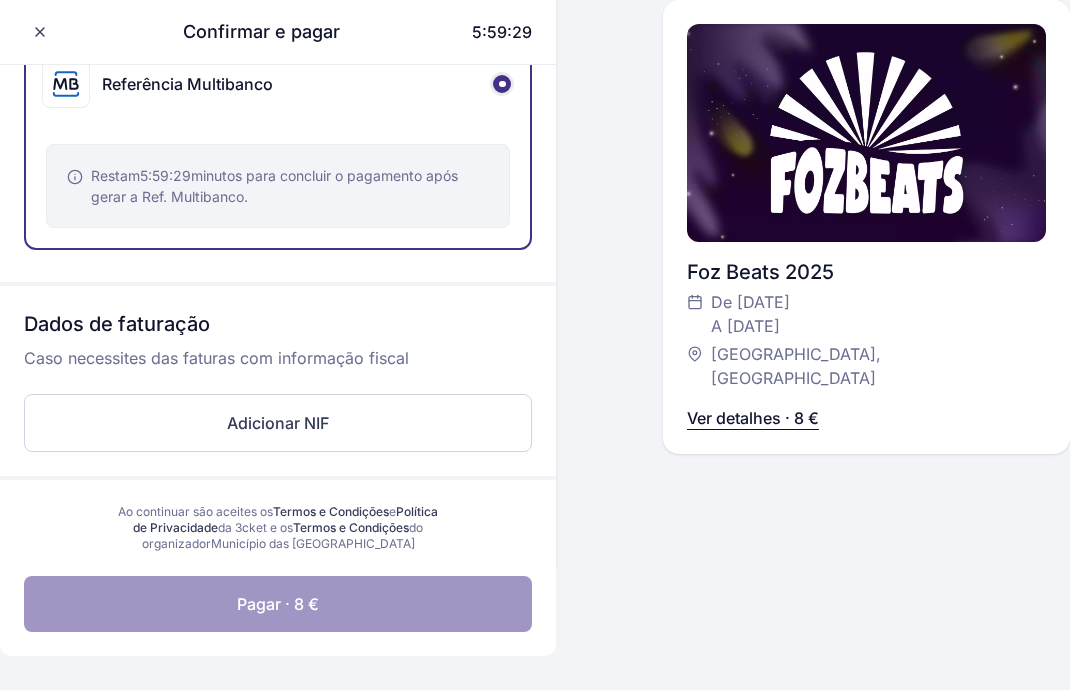 click on "Pagar · 8 €" 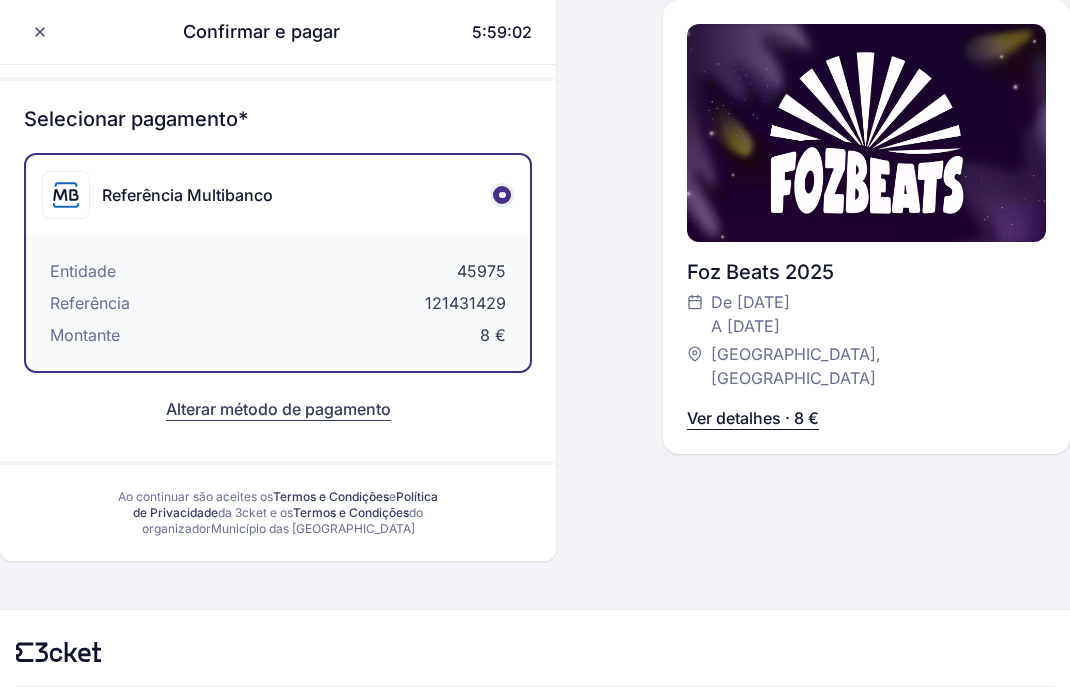 scroll, scrollTop: 314, scrollLeft: 0, axis: vertical 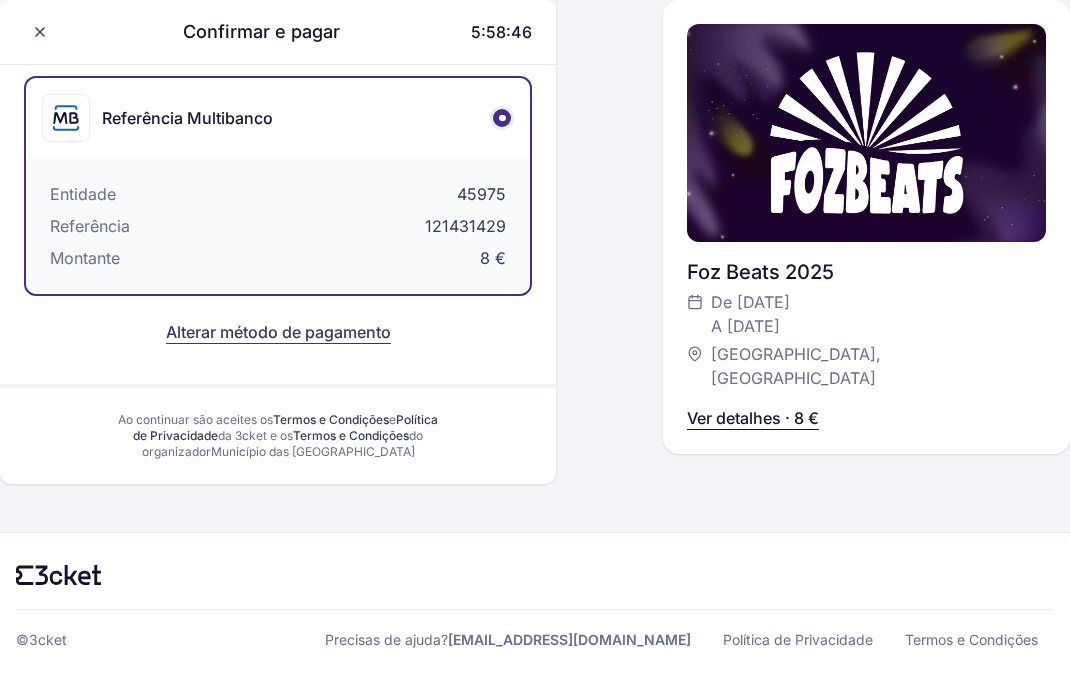 click 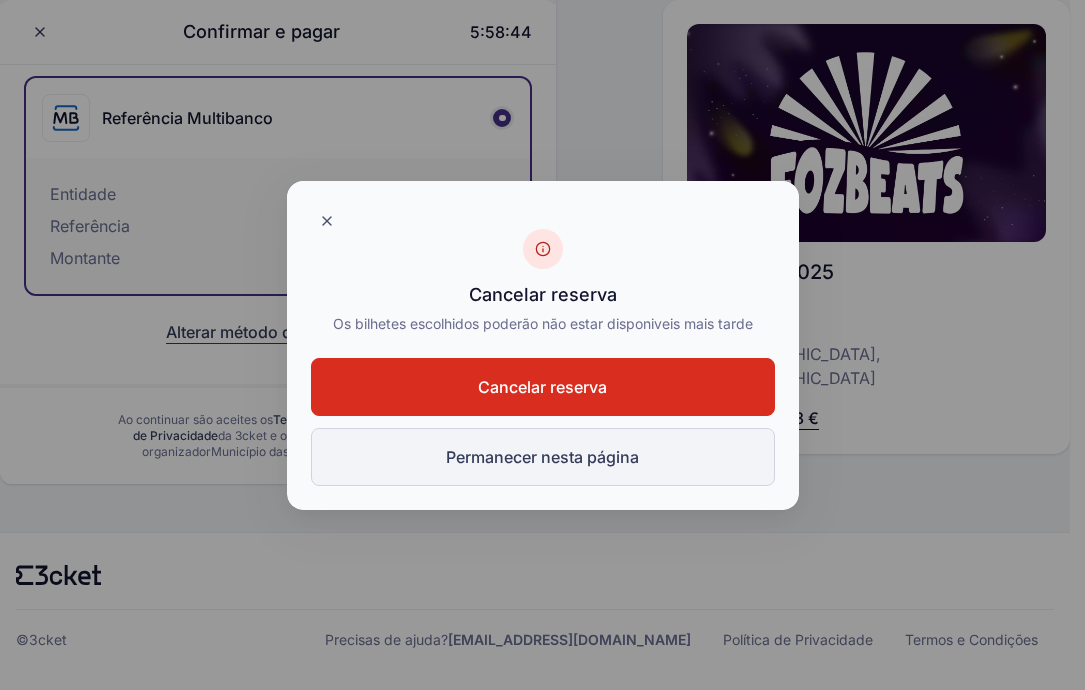 click on "Permanecer nesta página" at bounding box center [543, 457] 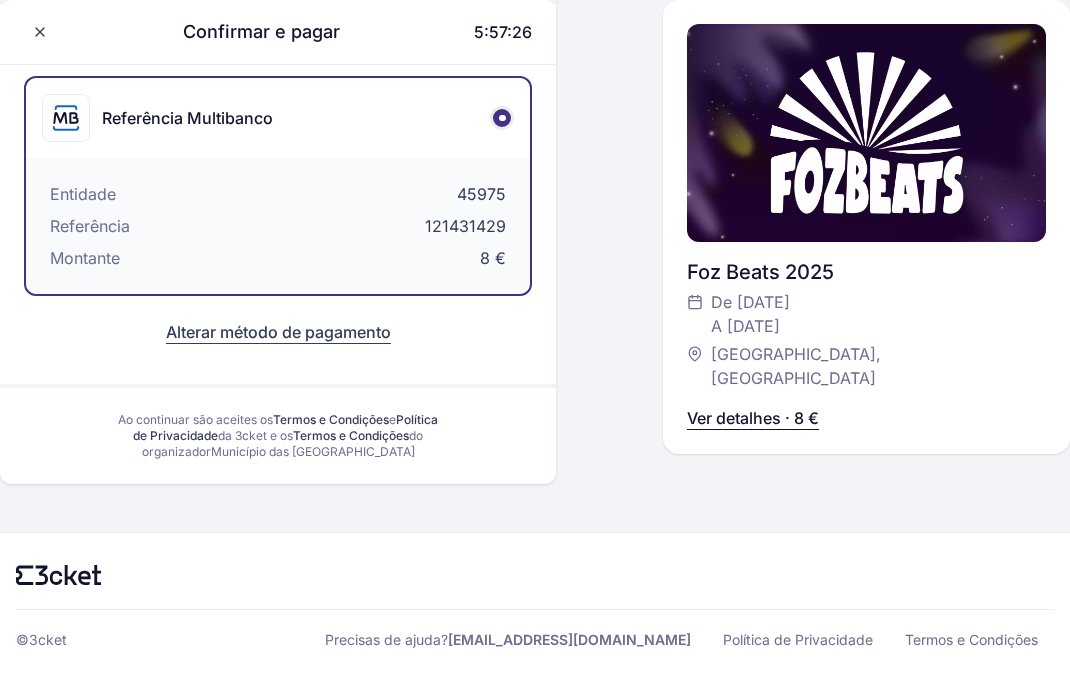click on "Confirmar e pagar" 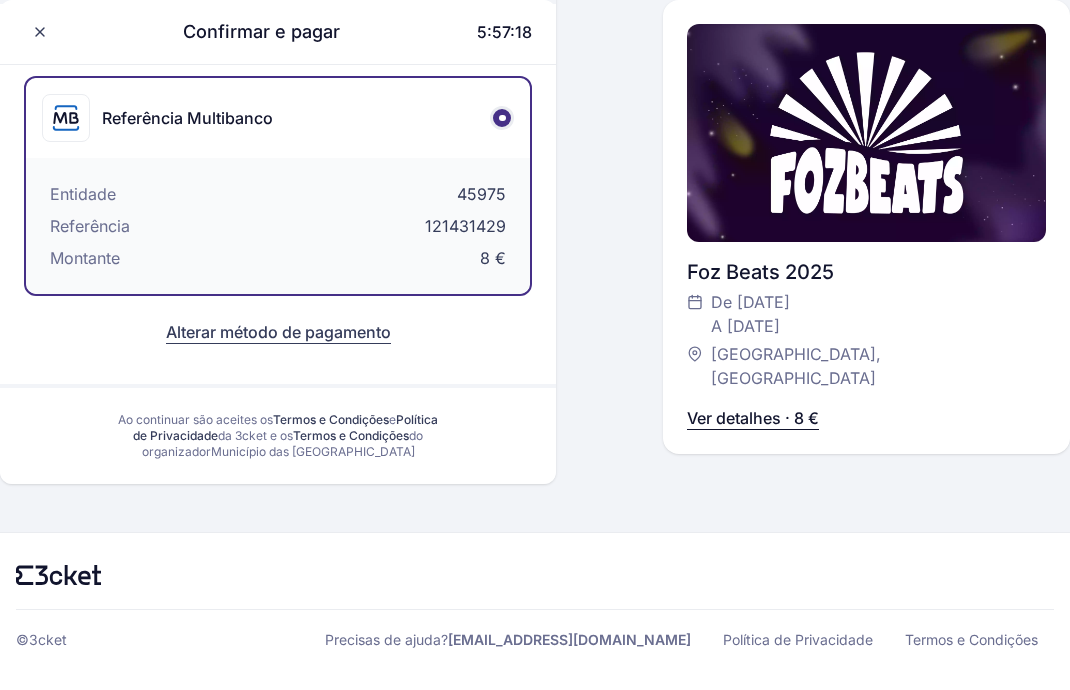 click at bounding box center (502, 118) 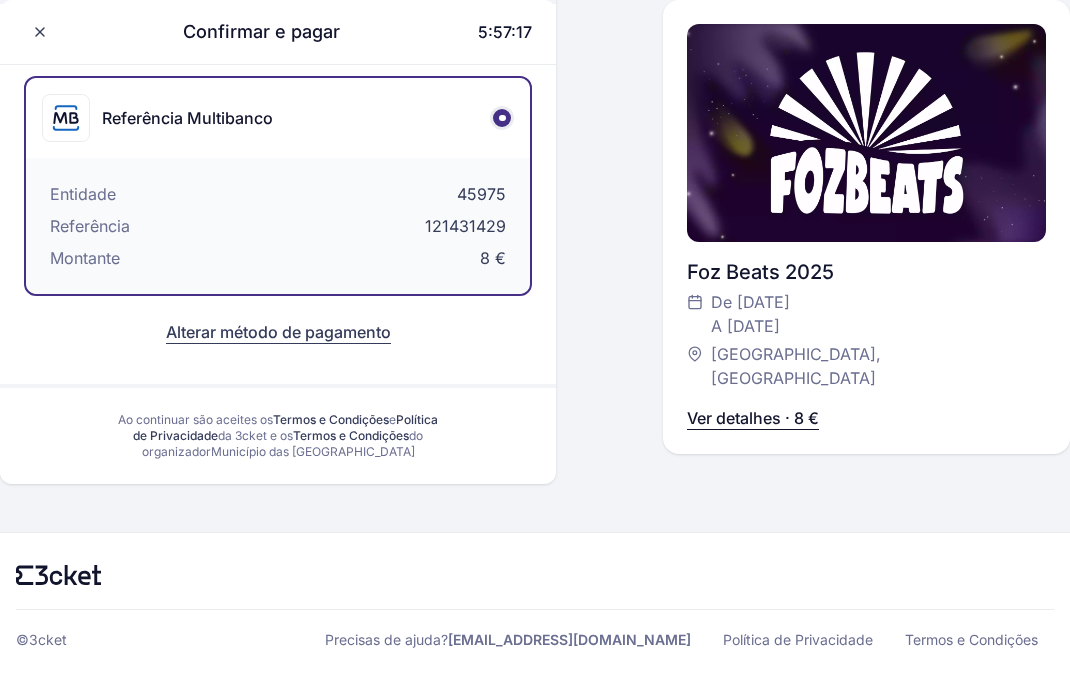 click at bounding box center (502, 118) 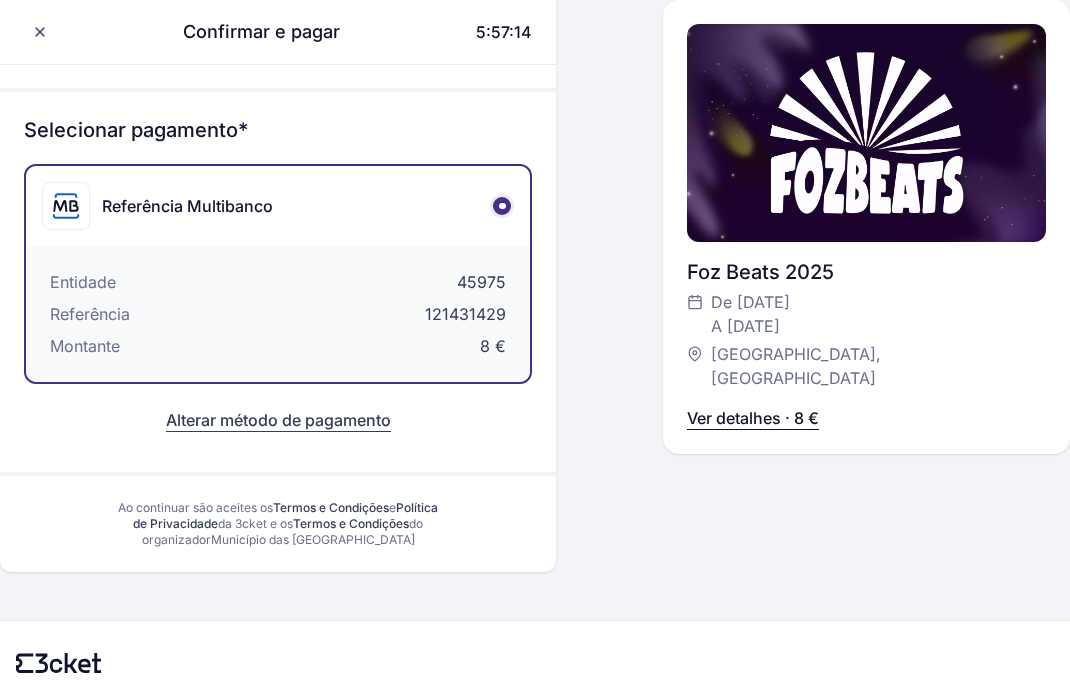 scroll, scrollTop: 127, scrollLeft: 0, axis: vertical 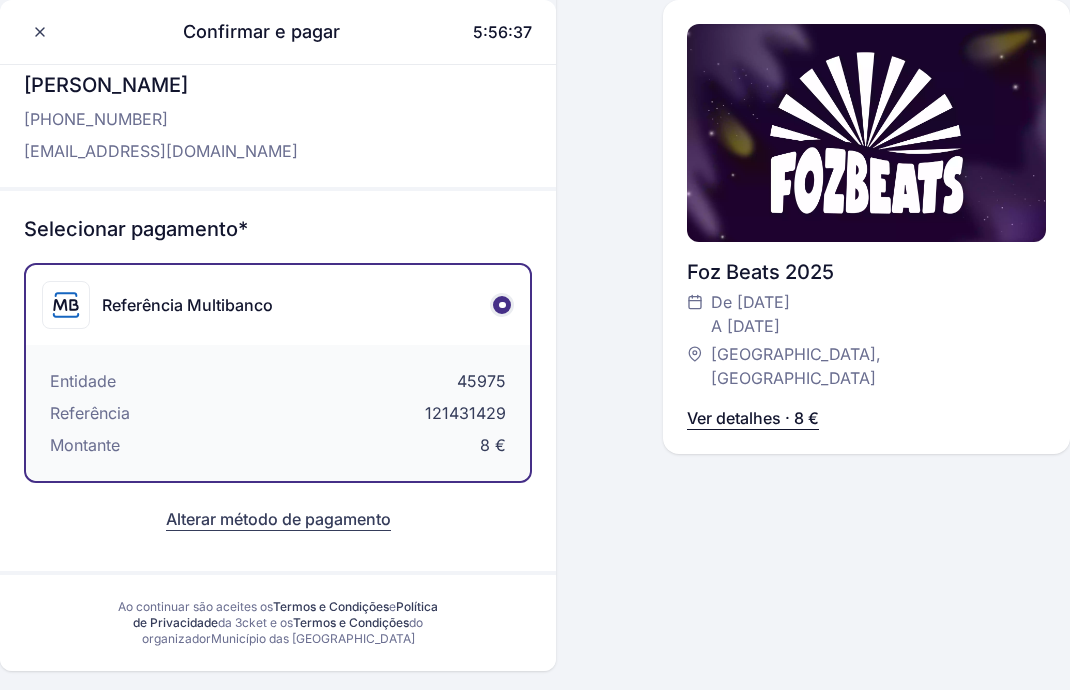 click on "Confirmar e pagar" 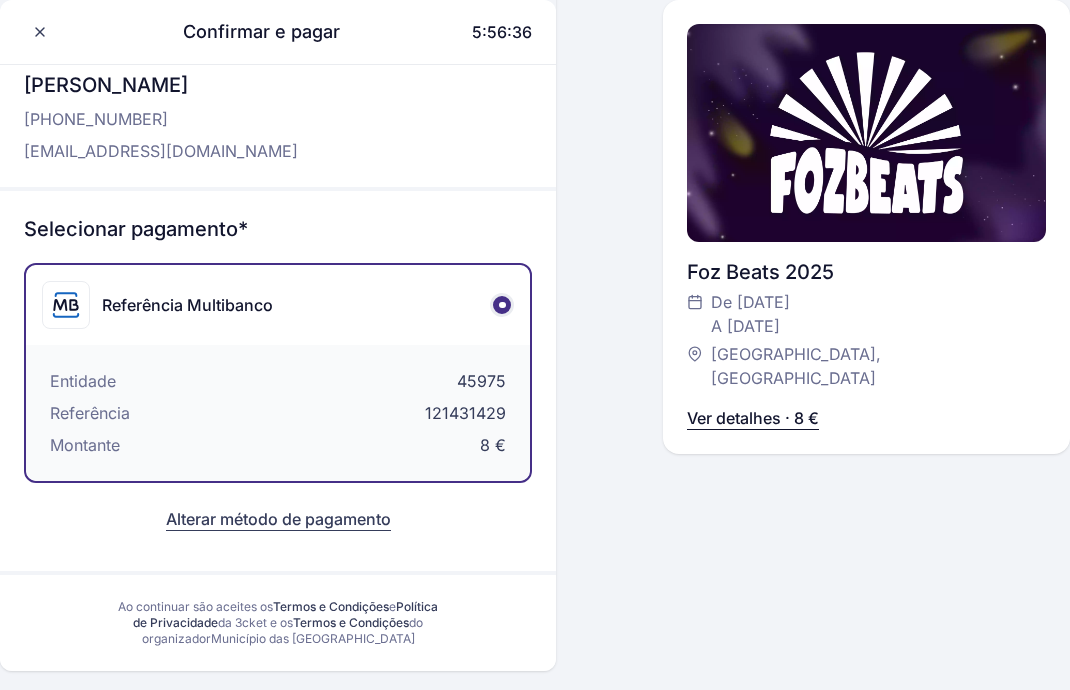 scroll, scrollTop: 314, scrollLeft: 0, axis: vertical 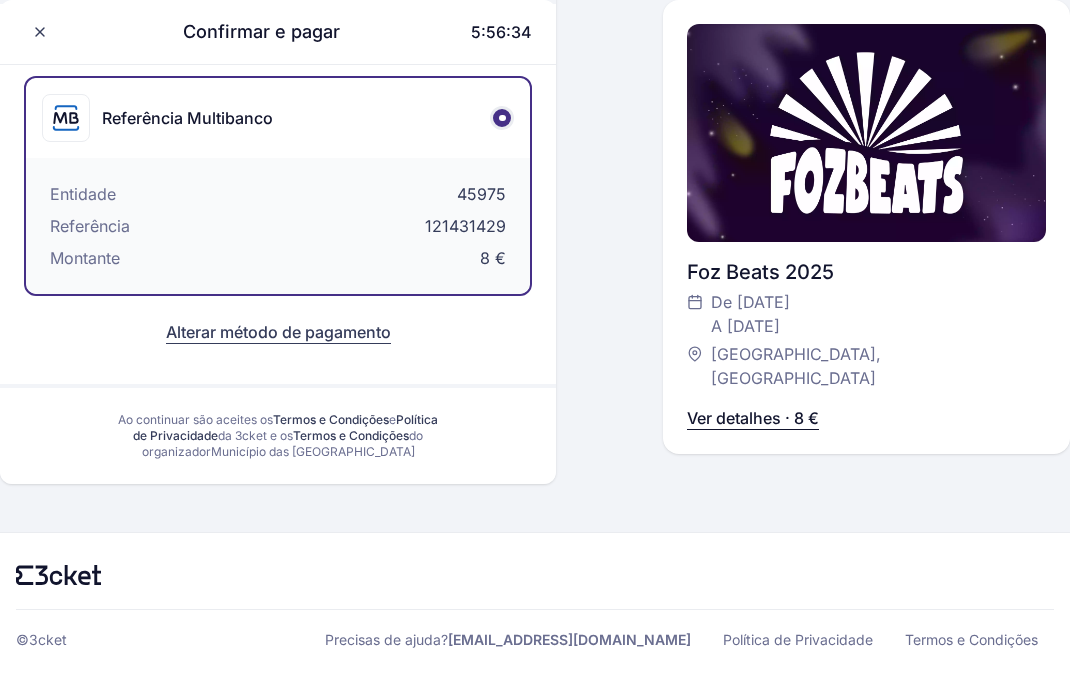 click on "Alterar método de pagamento" at bounding box center [278, 332] 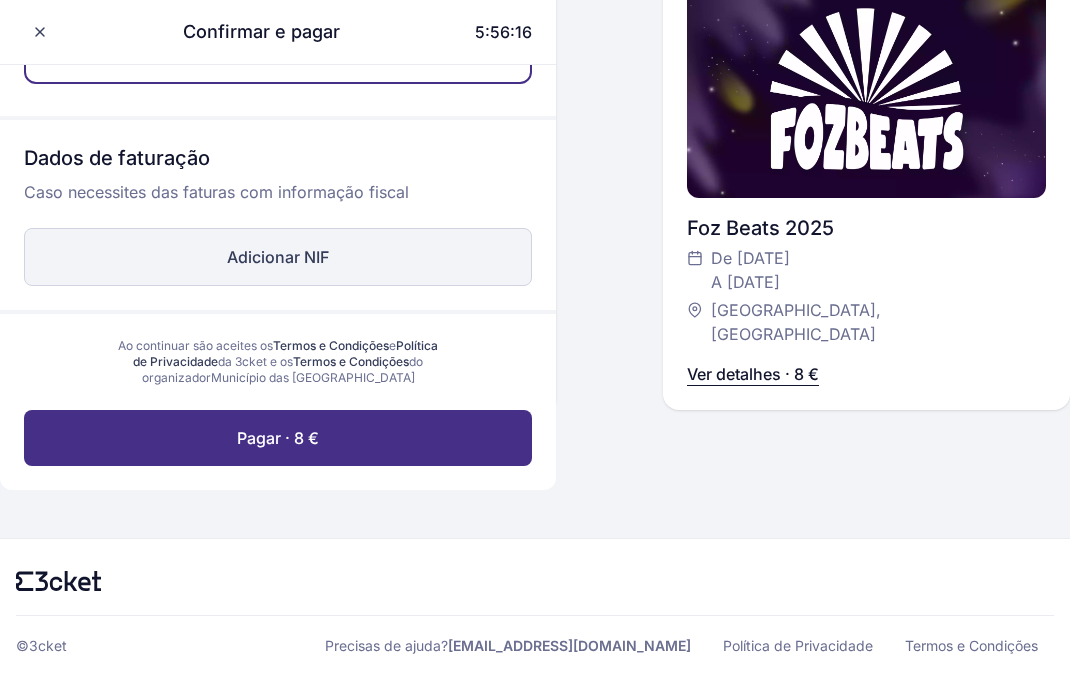 scroll, scrollTop: 700, scrollLeft: 0, axis: vertical 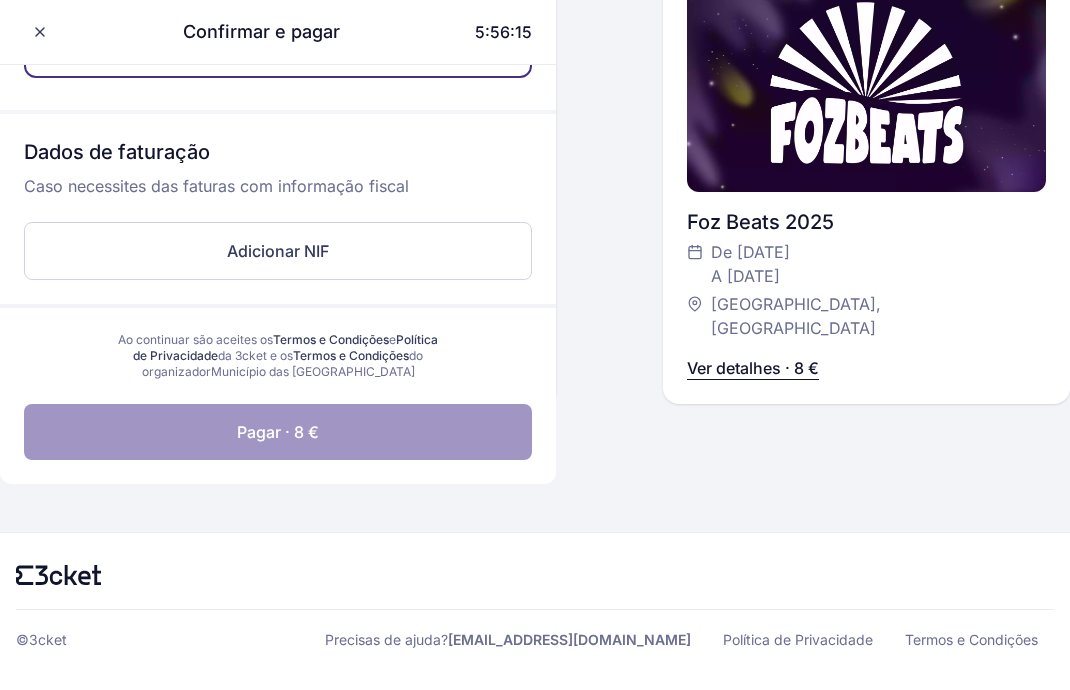 click on "Pagar · 8 €" at bounding box center [278, 432] 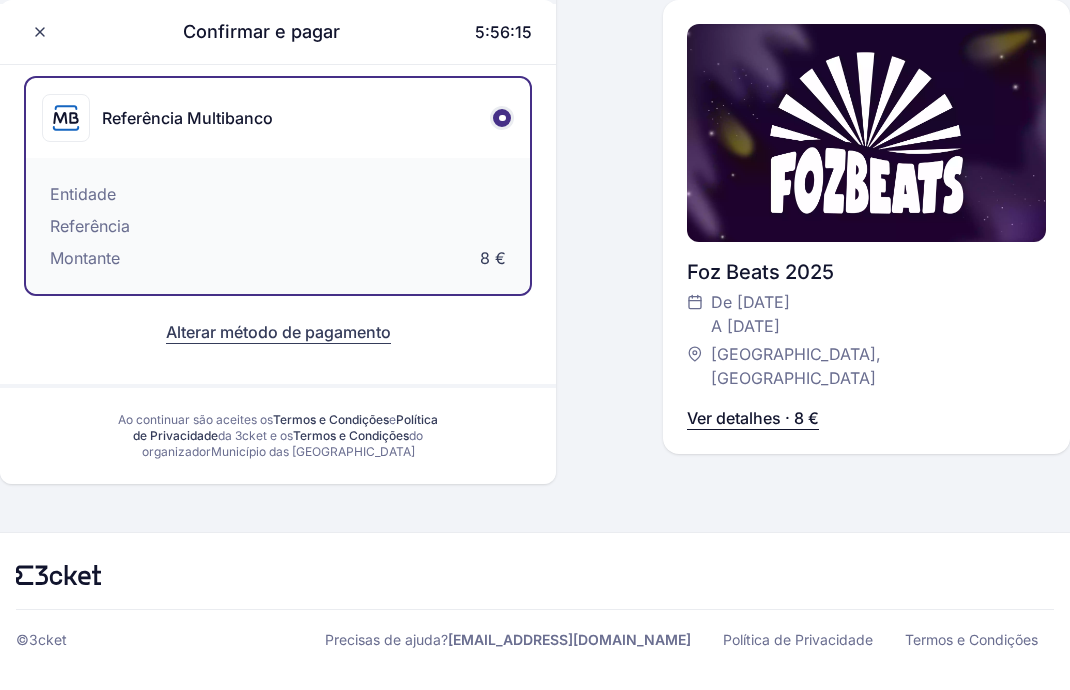 scroll, scrollTop: 314, scrollLeft: 0, axis: vertical 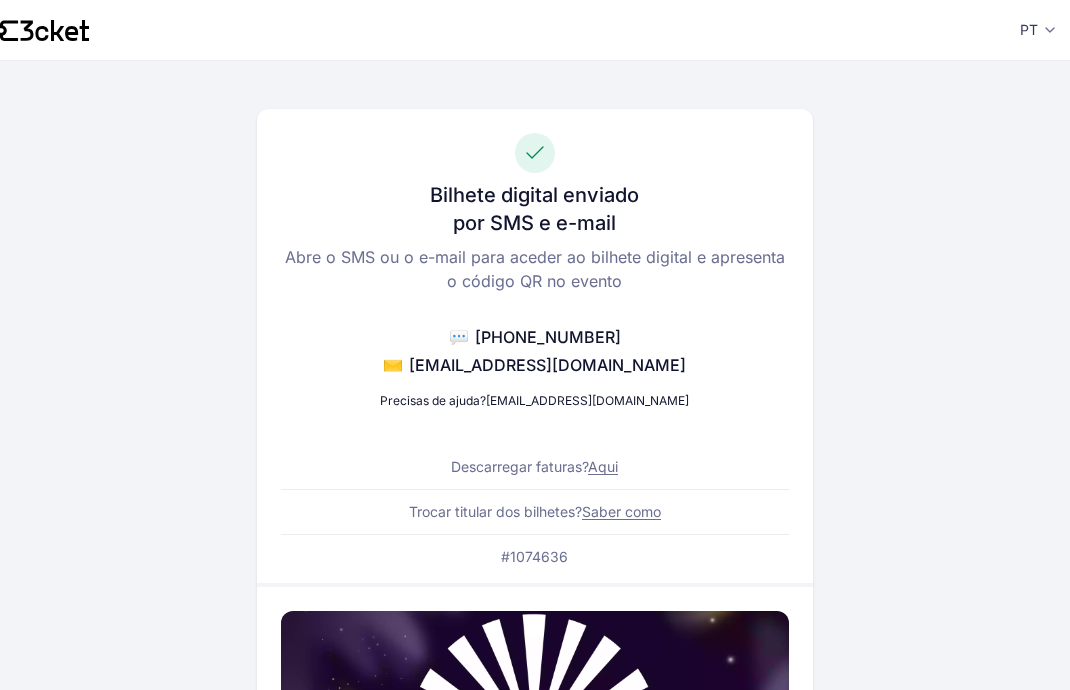 click 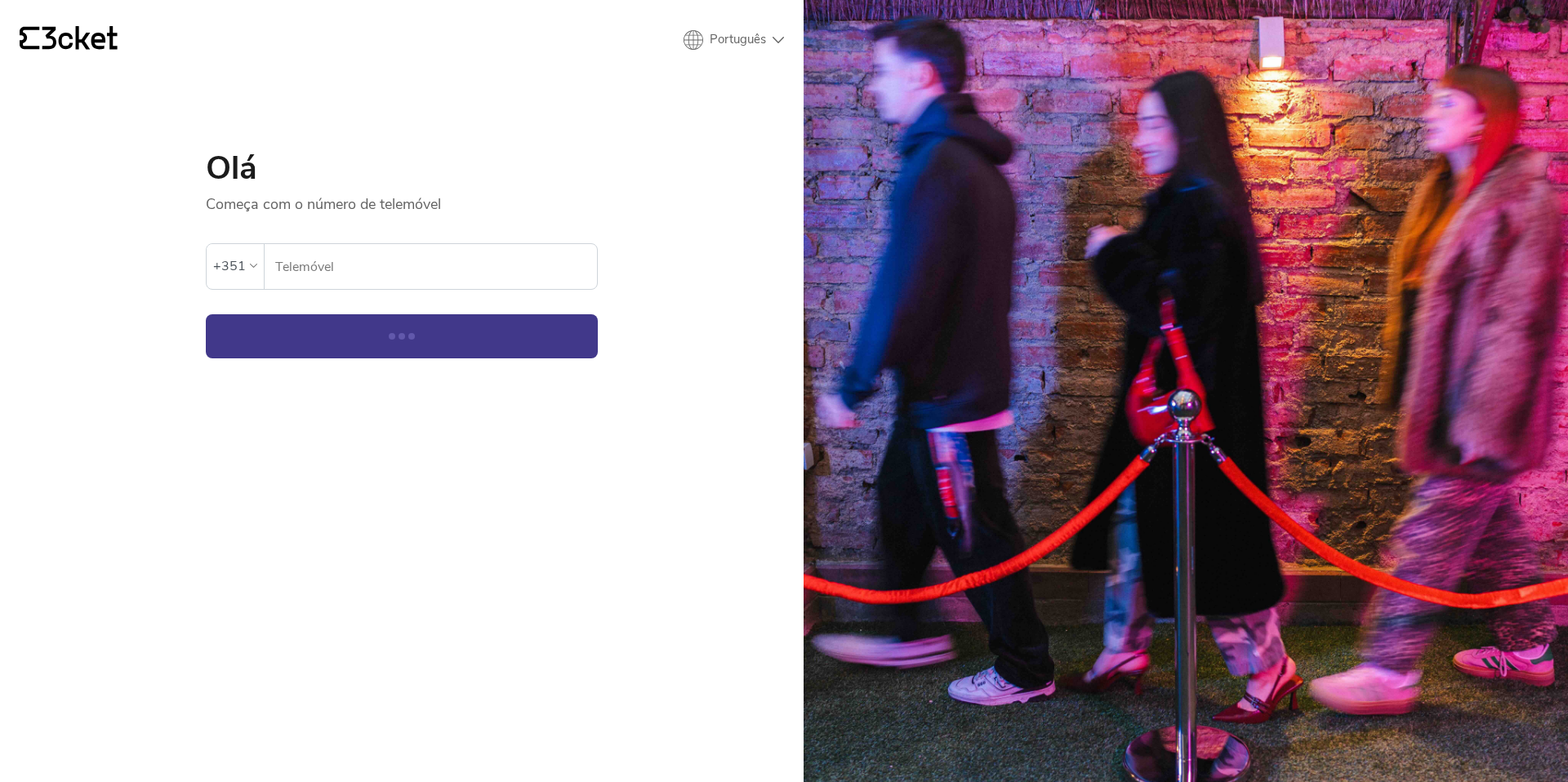 scroll, scrollTop: 0, scrollLeft: 0, axis: both 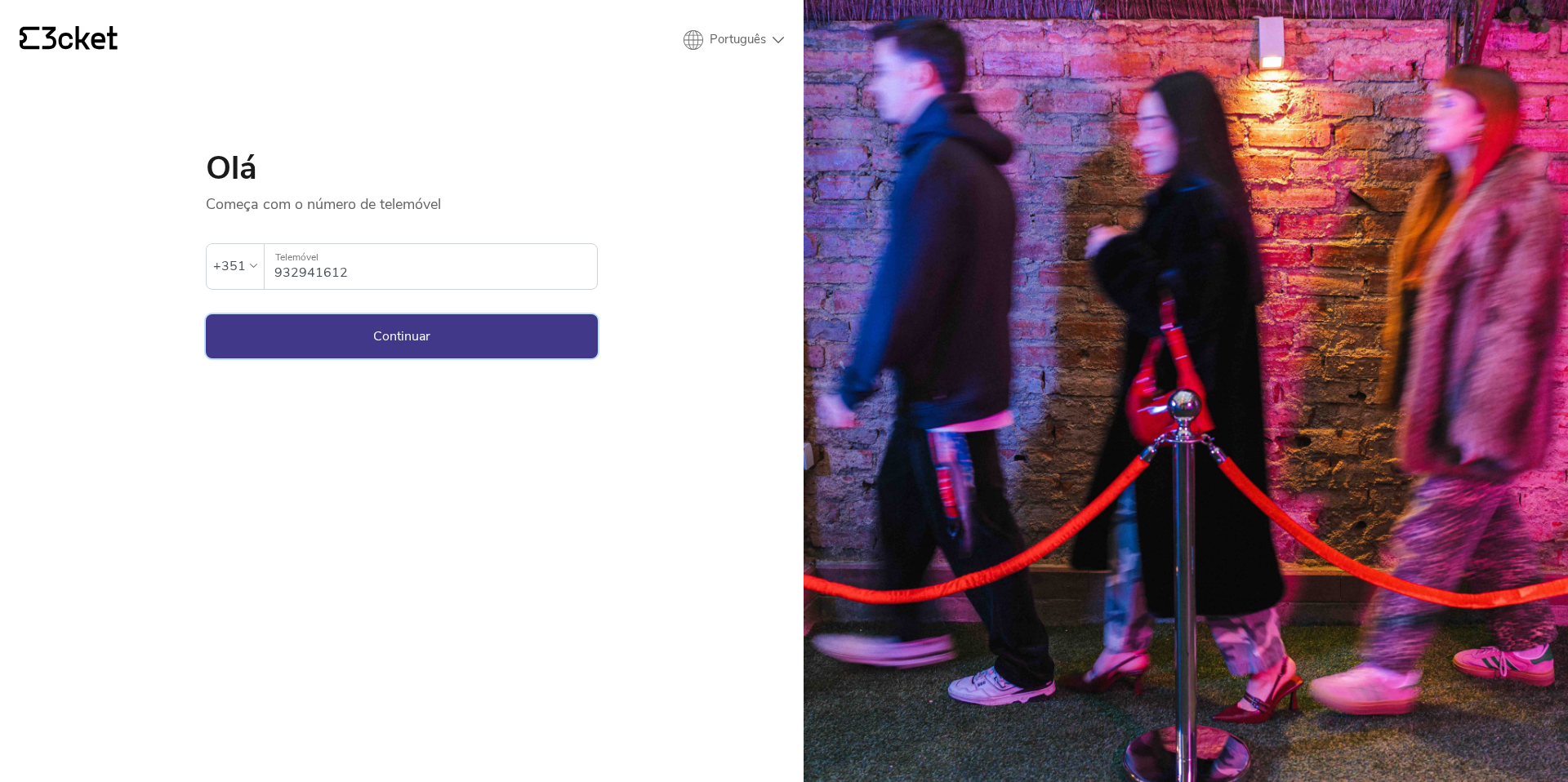 type on "932941612" 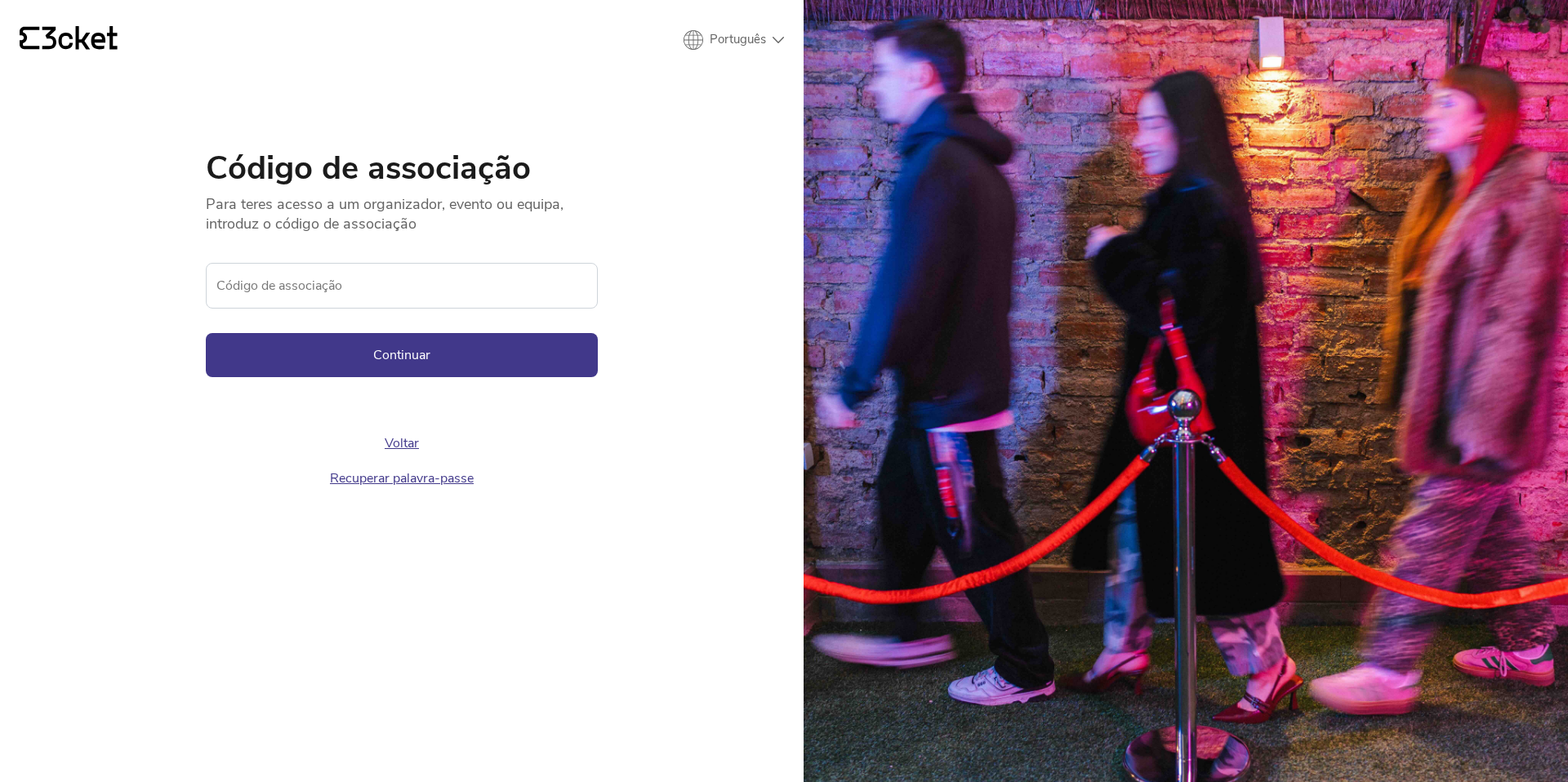 click on "Voltar" at bounding box center (402, 443) 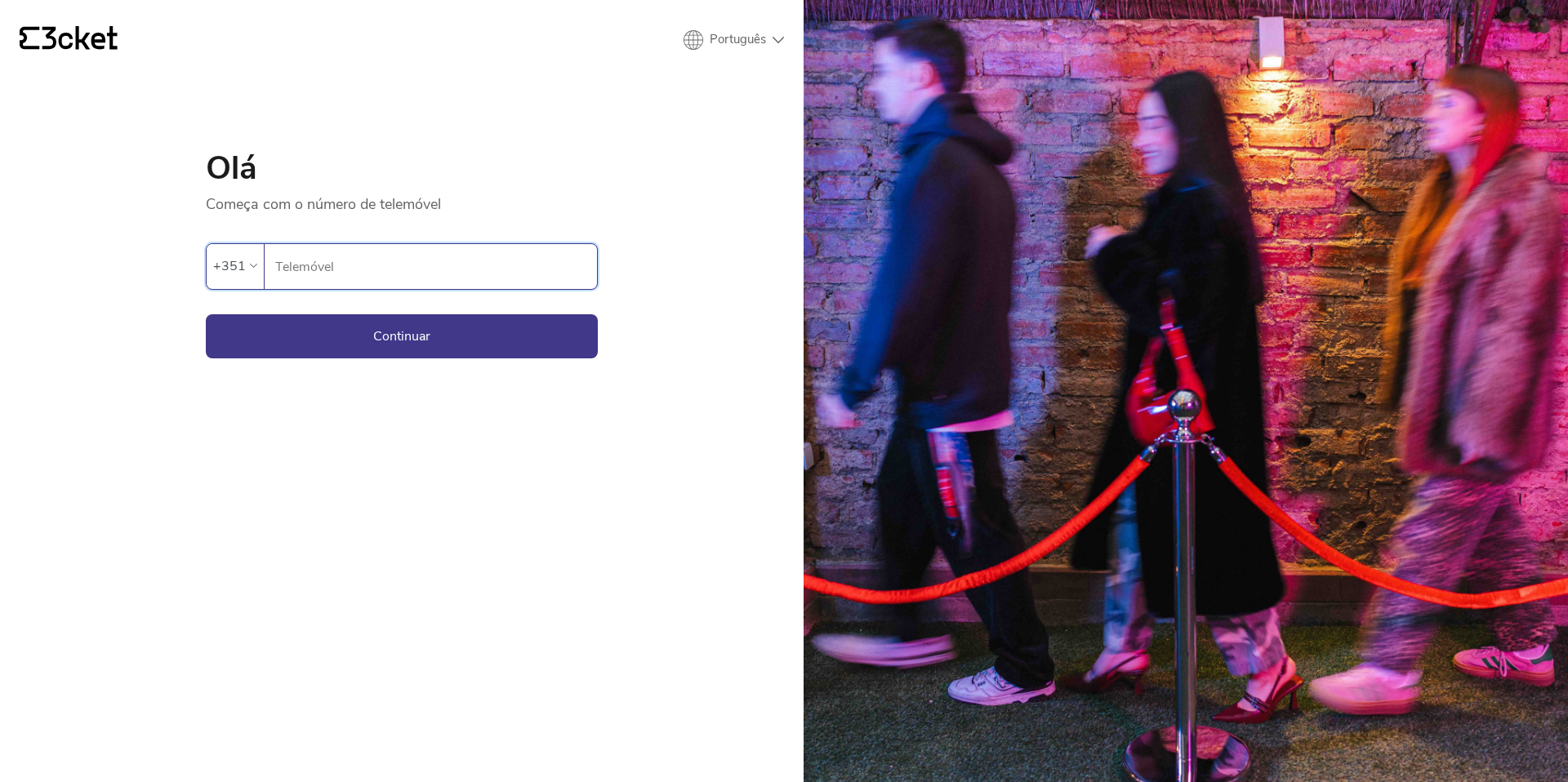 click on "Telemóvel" at bounding box center [435, 266] 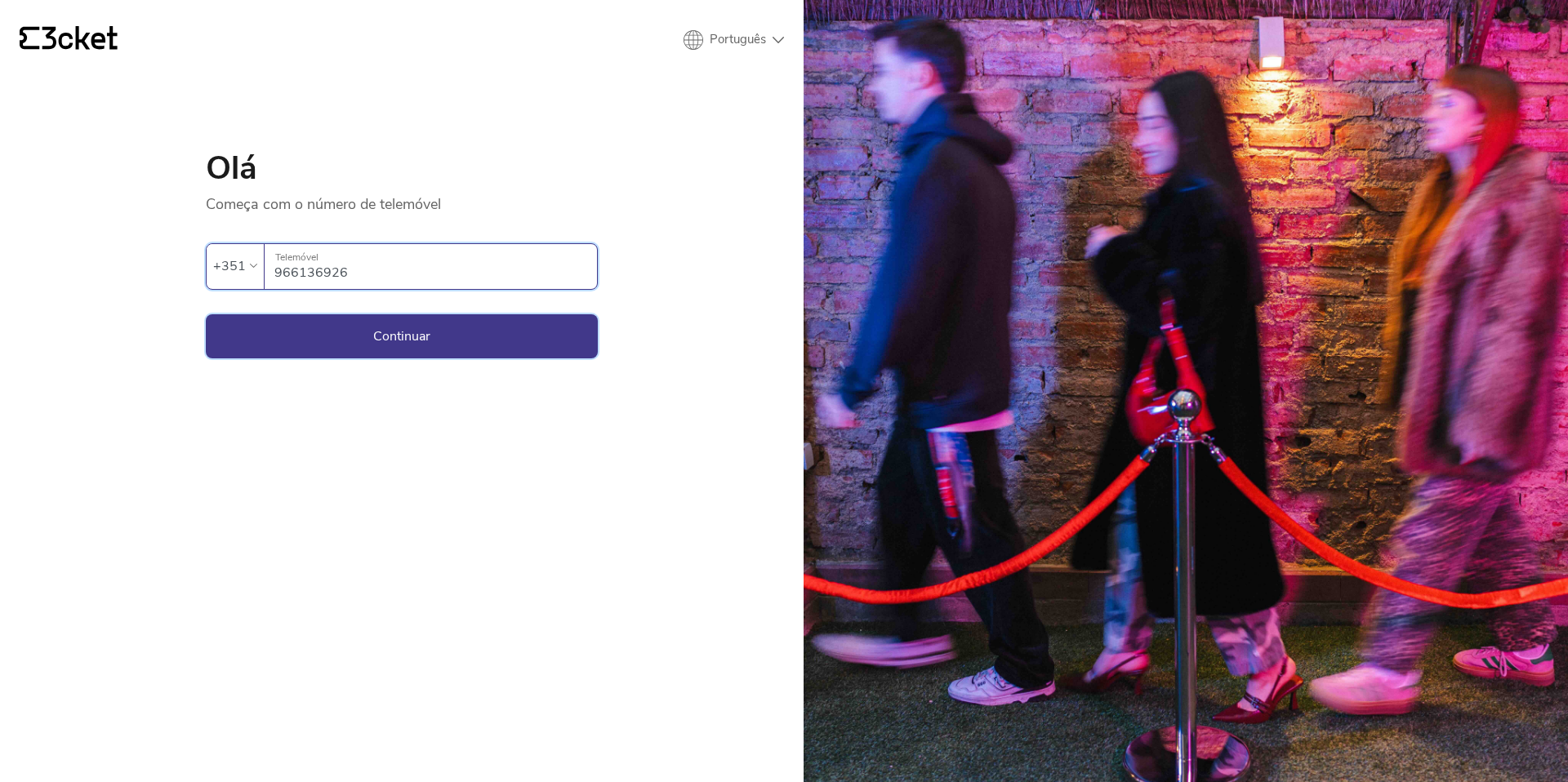 click on "Continuar" at bounding box center [402, 336] 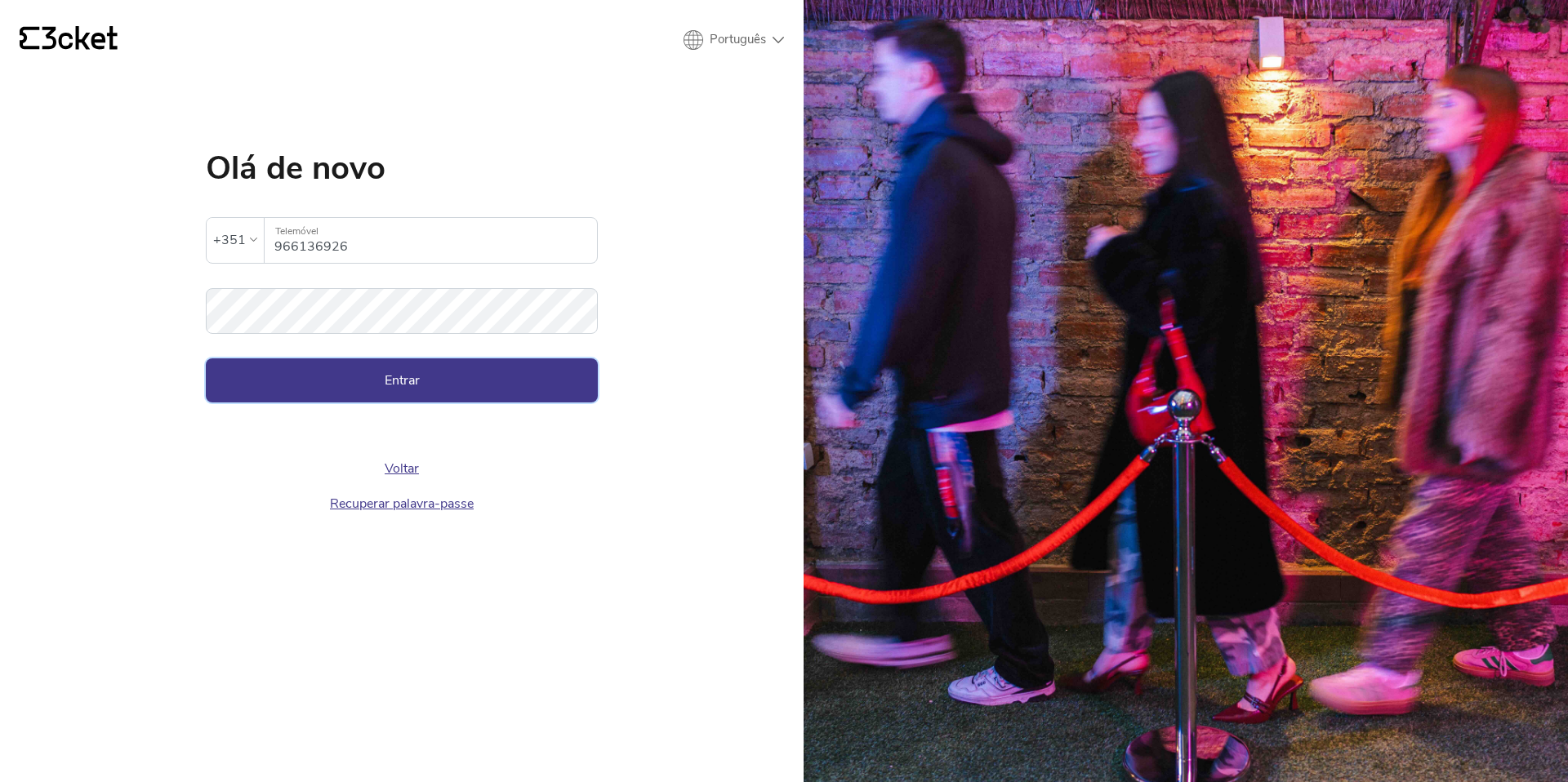 click on "Entrar" at bounding box center (402, 380) 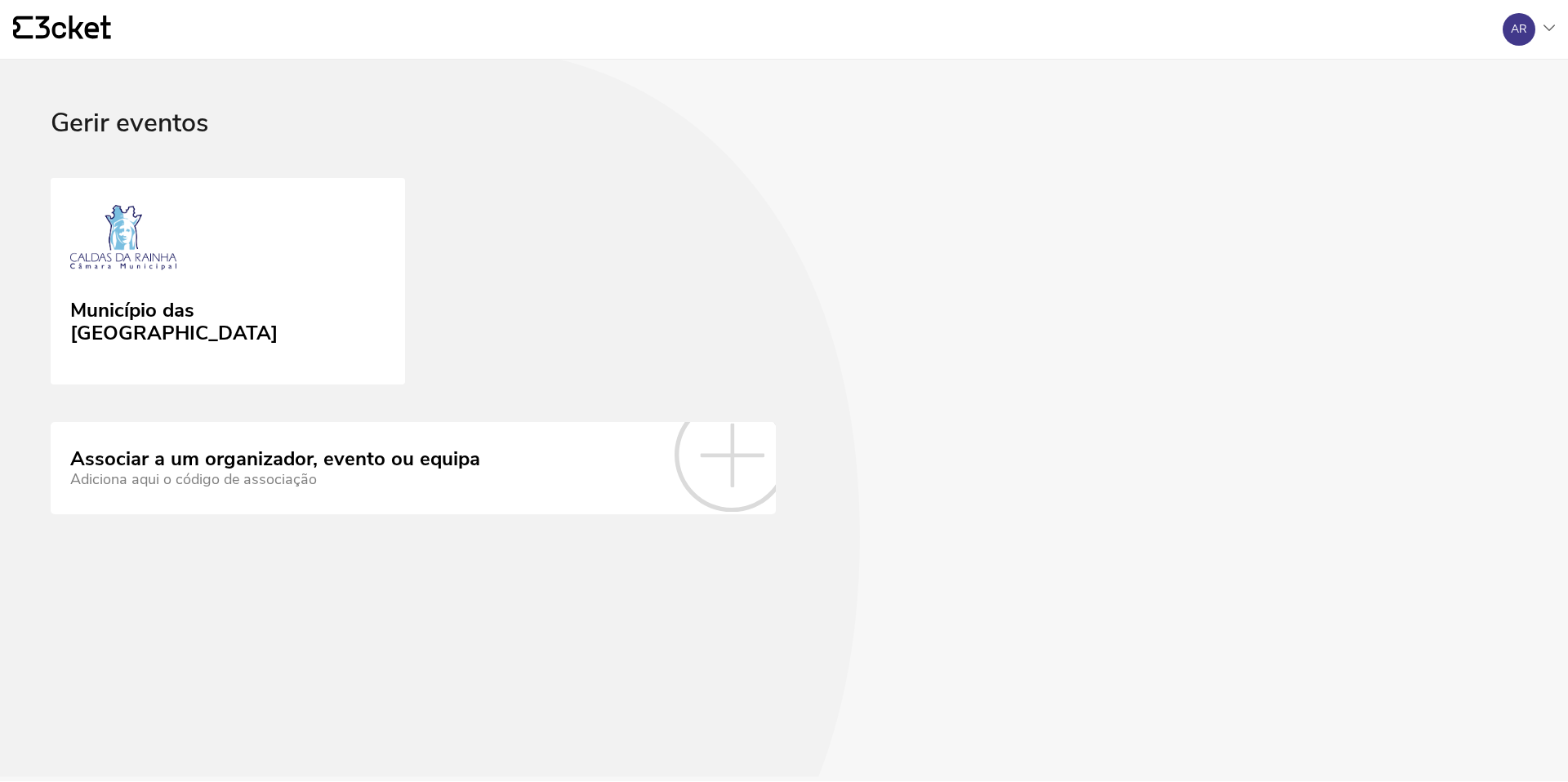 scroll, scrollTop: 0, scrollLeft: 0, axis: both 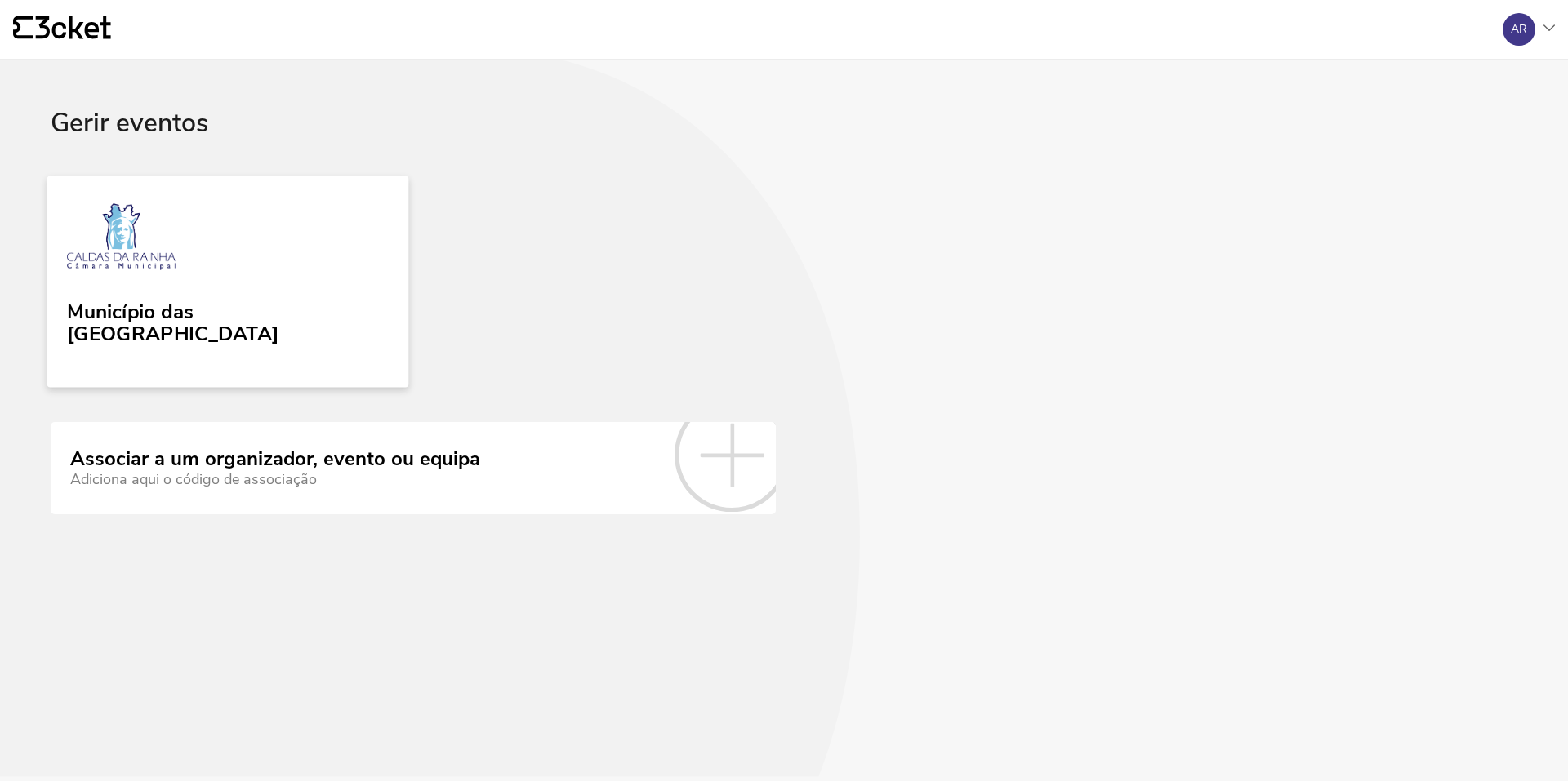 click on "Município das [GEOGRAPHIC_DATA]" at bounding box center (228, 281) 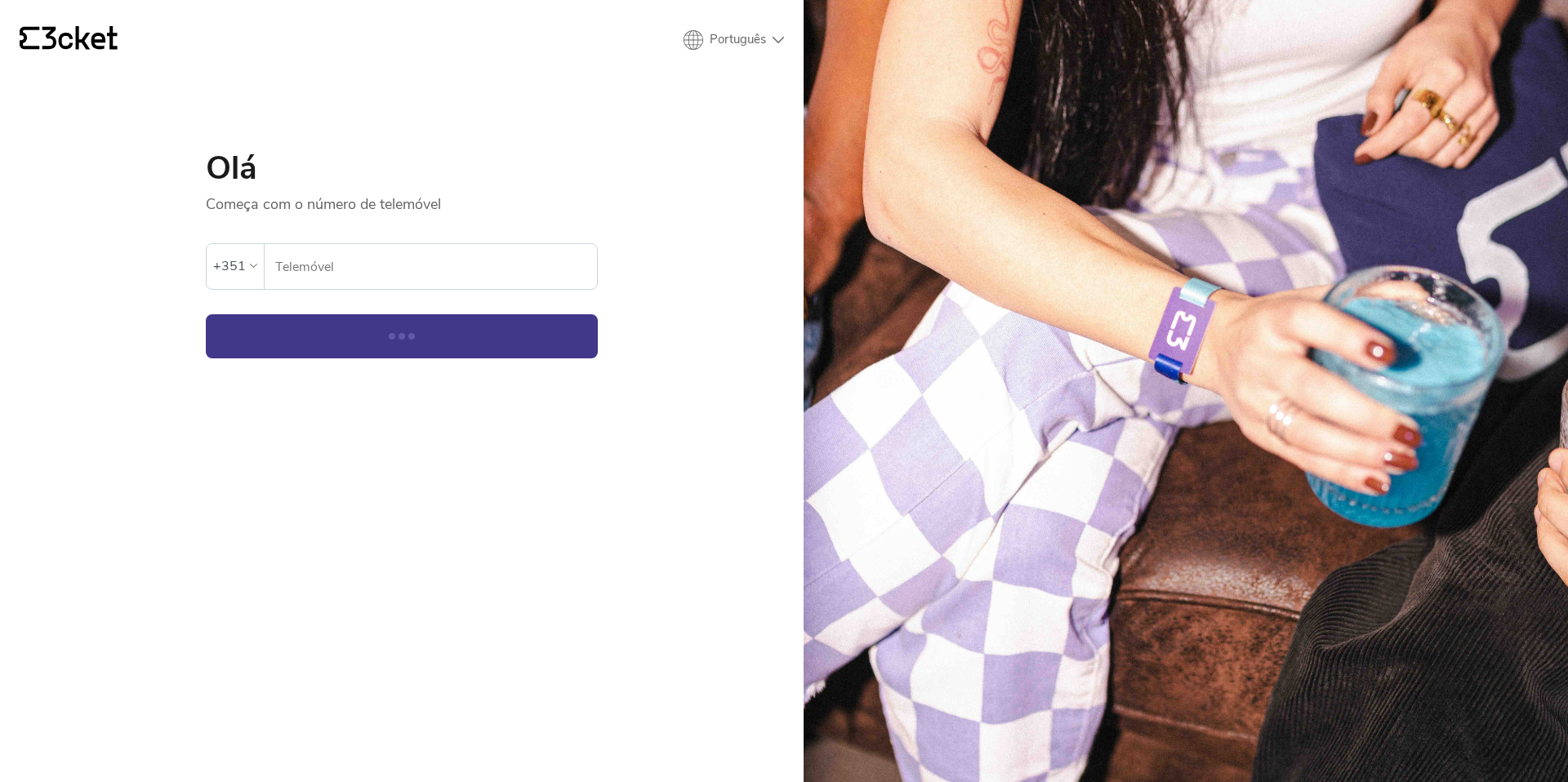 click on "Telemóvel" at bounding box center [435, 266] 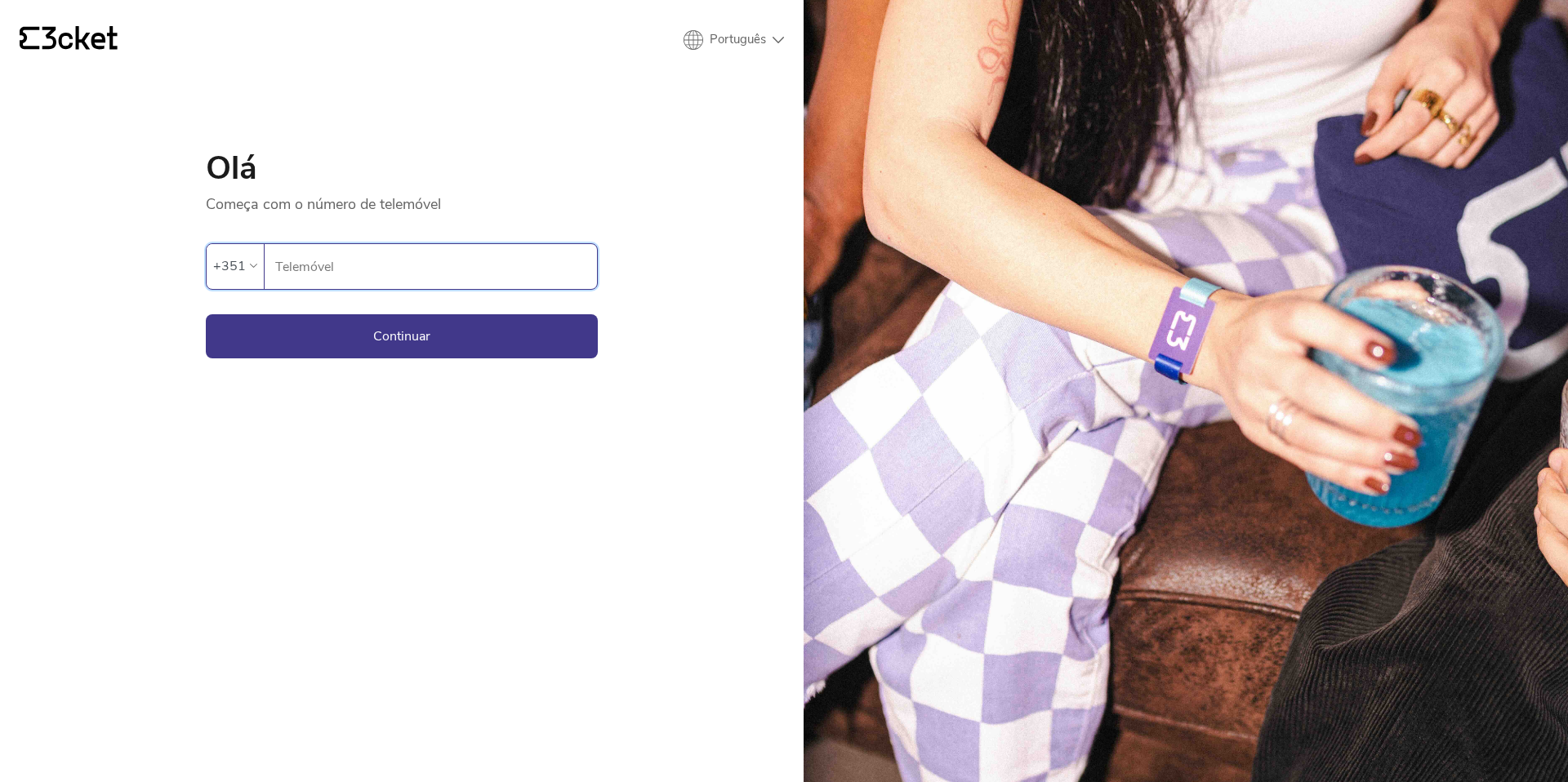 scroll, scrollTop: 0, scrollLeft: 0, axis: both 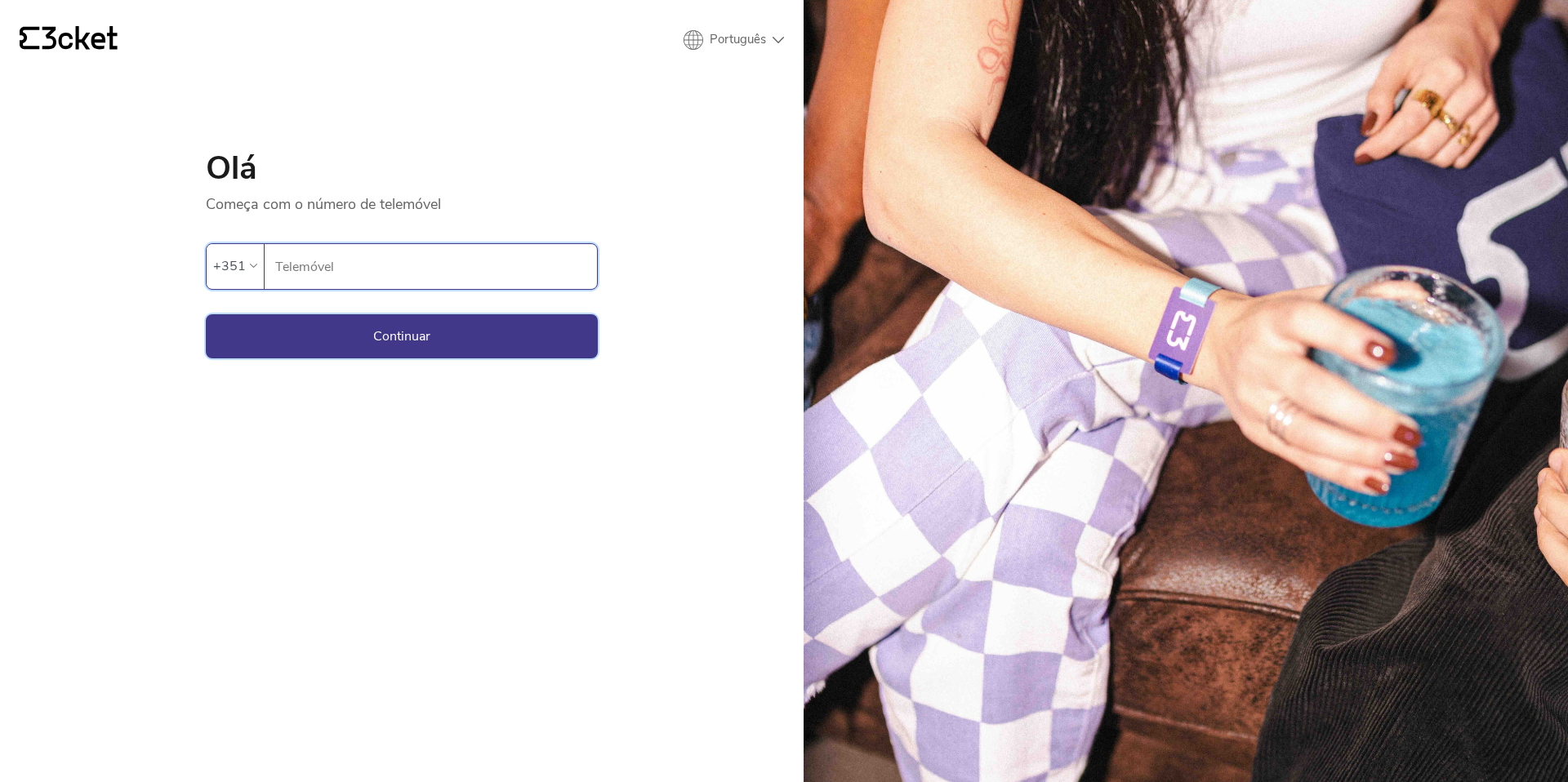 type on "966136926" 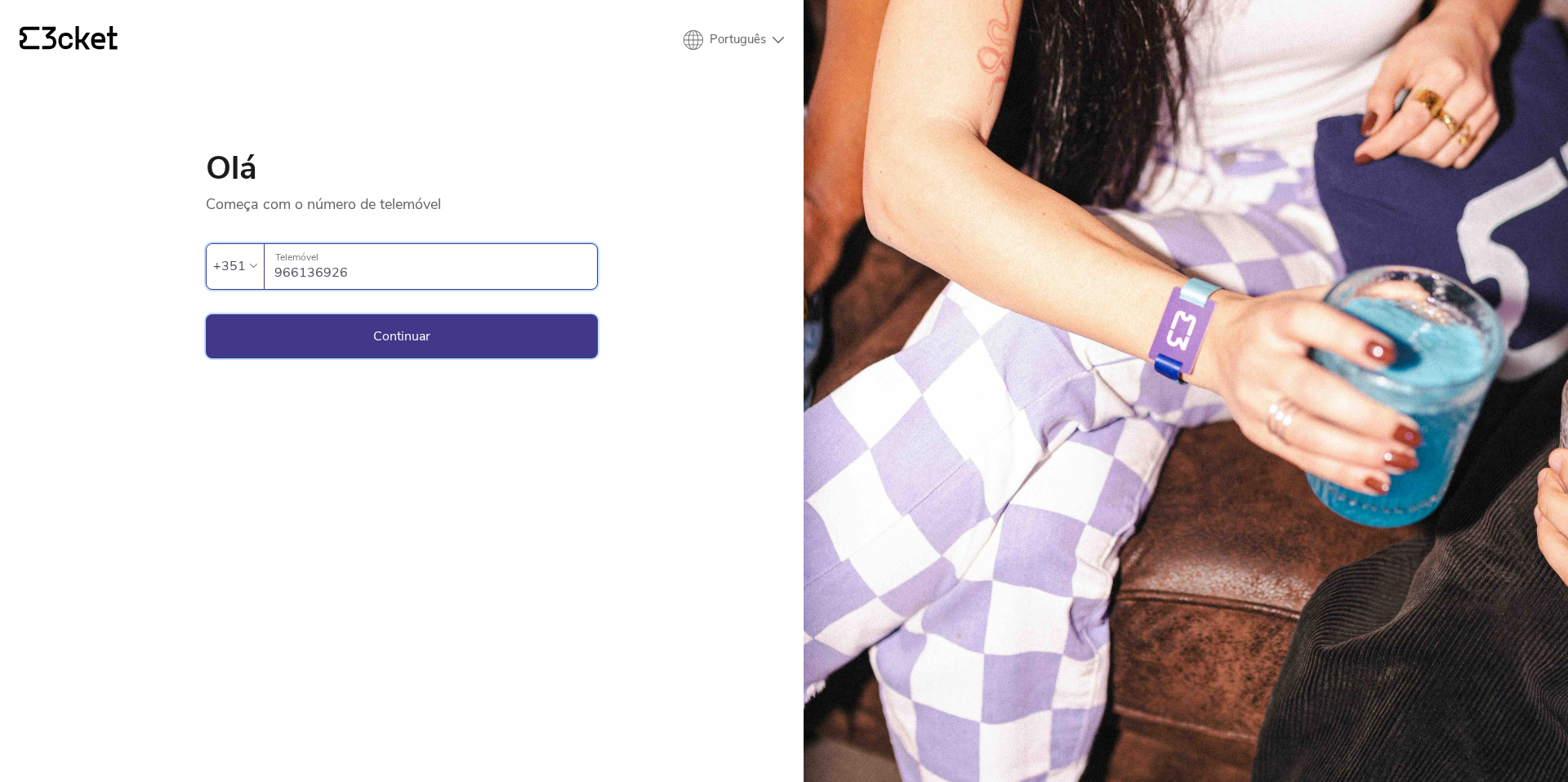 click on "Continuar" at bounding box center [402, 336] 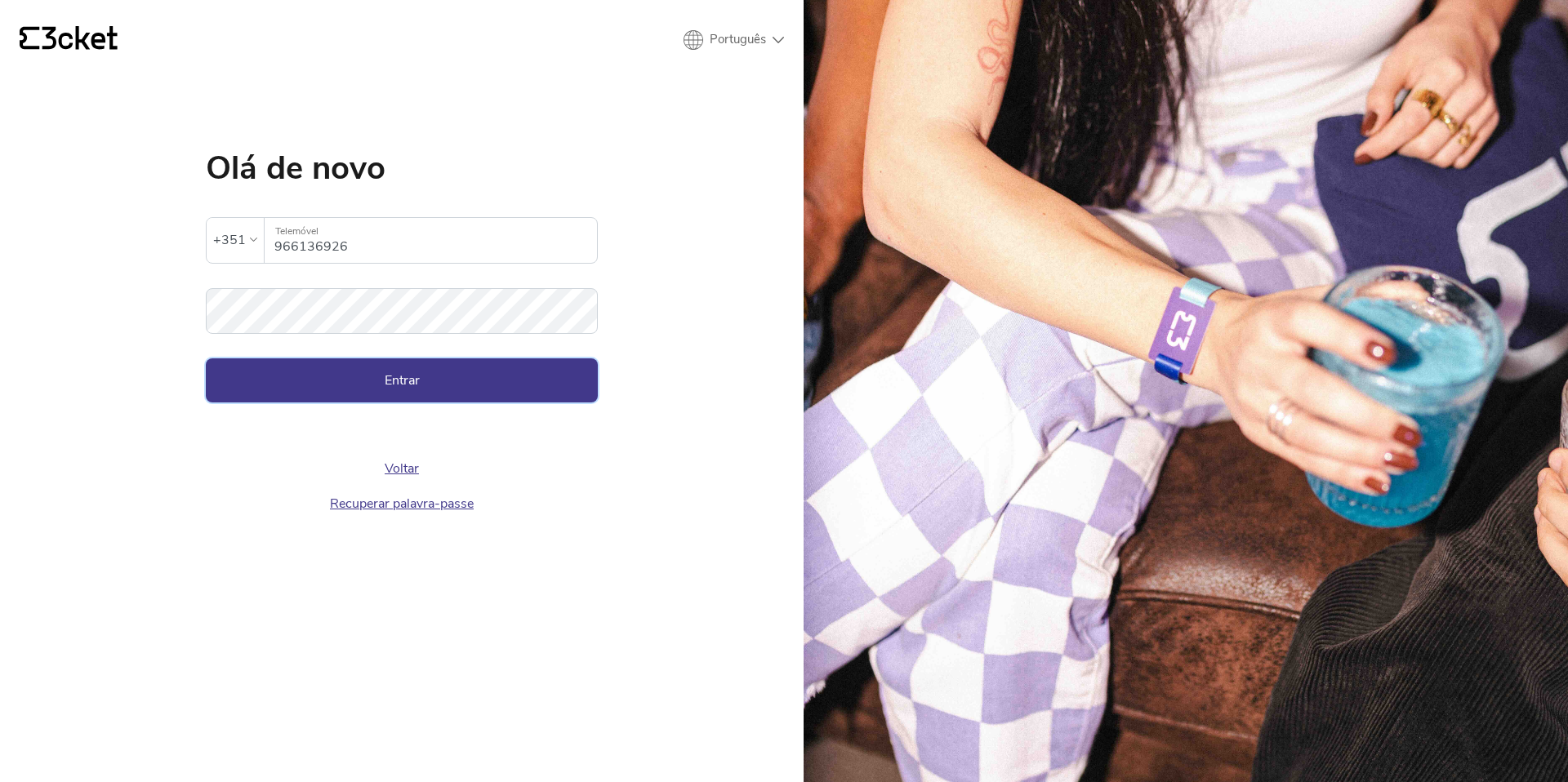 click on "Entrar" at bounding box center (402, 380) 